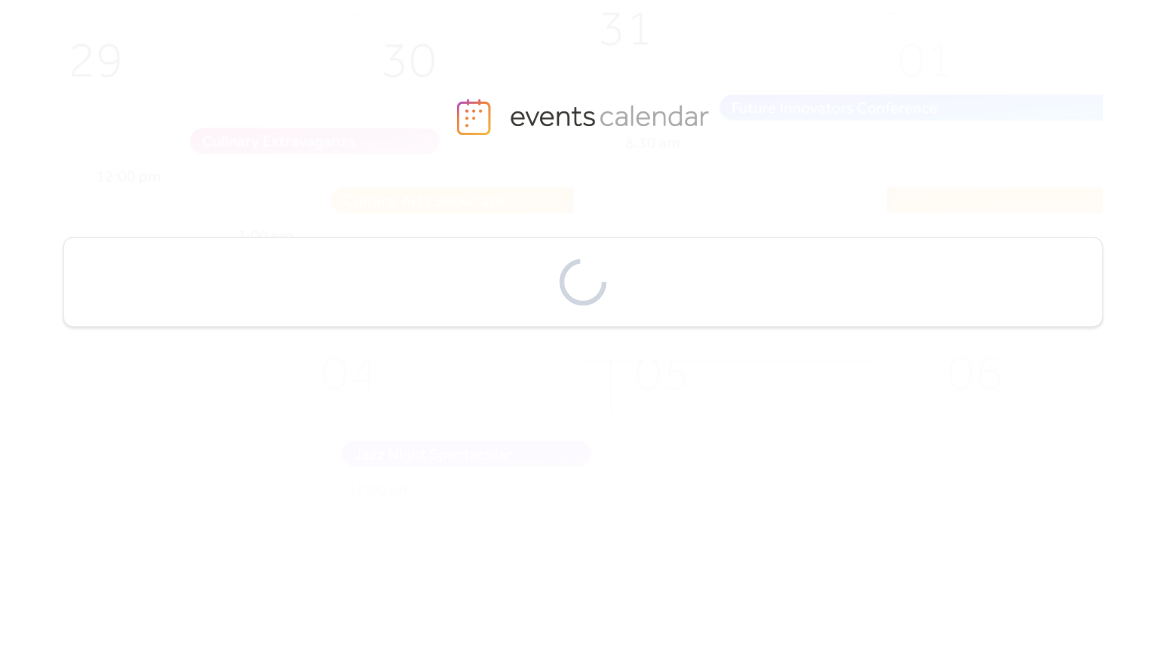 scroll, scrollTop: 0, scrollLeft: 0, axis: both 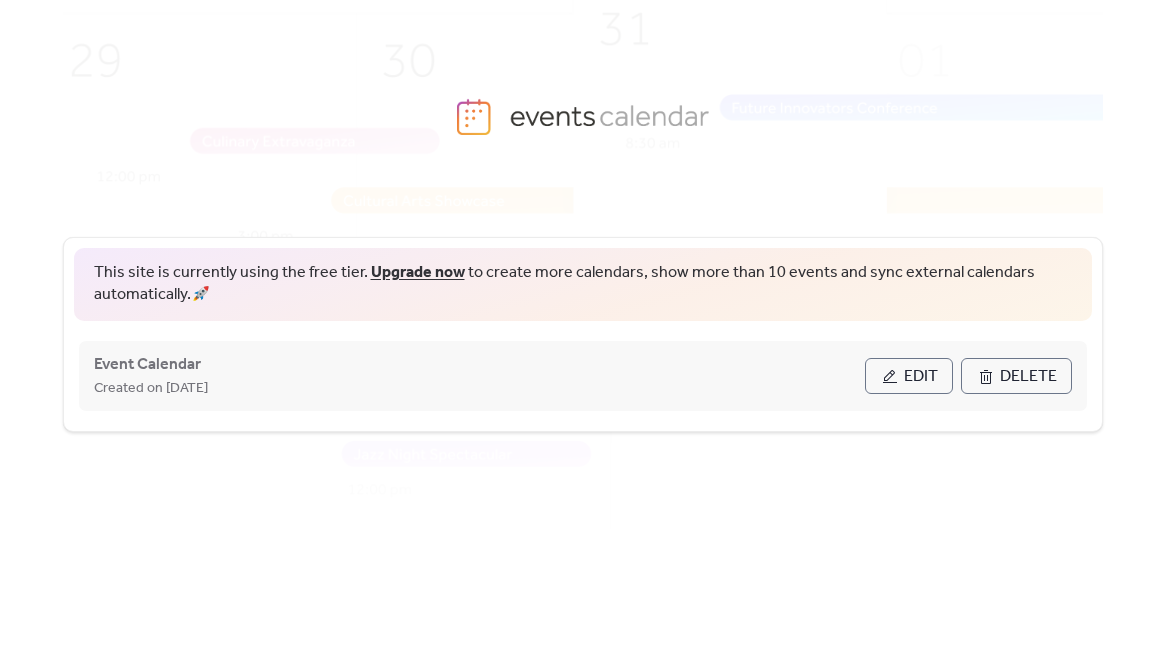 click on "Edit" at bounding box center (921, 377) 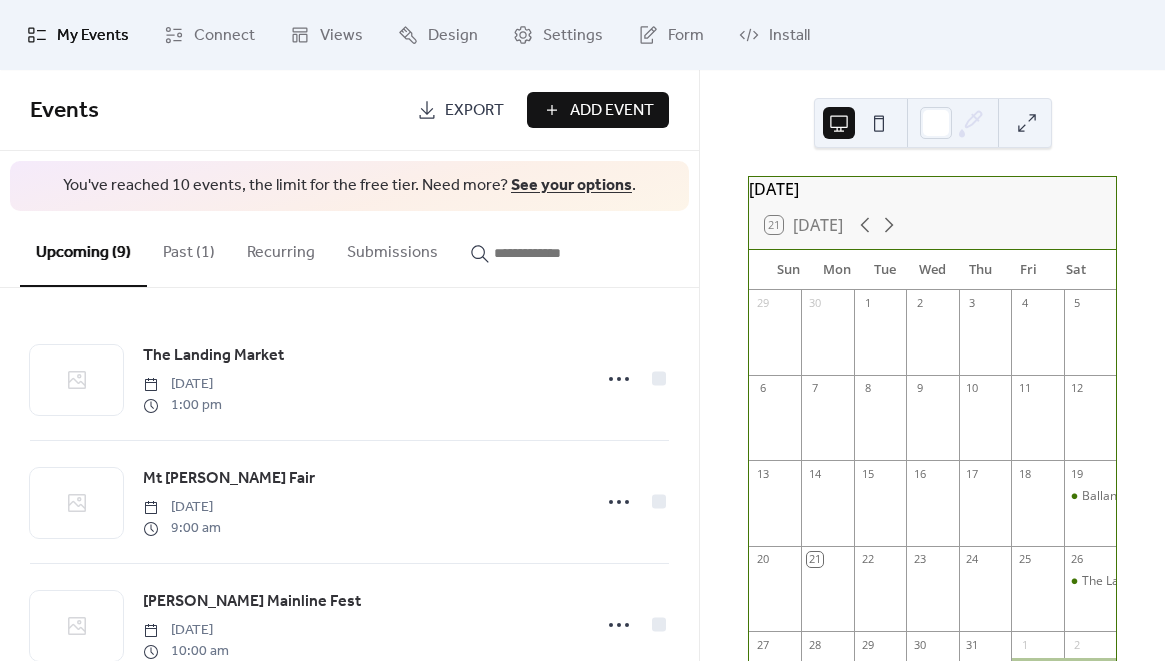 click on "Past (1)" at bounding box center (189, 248) 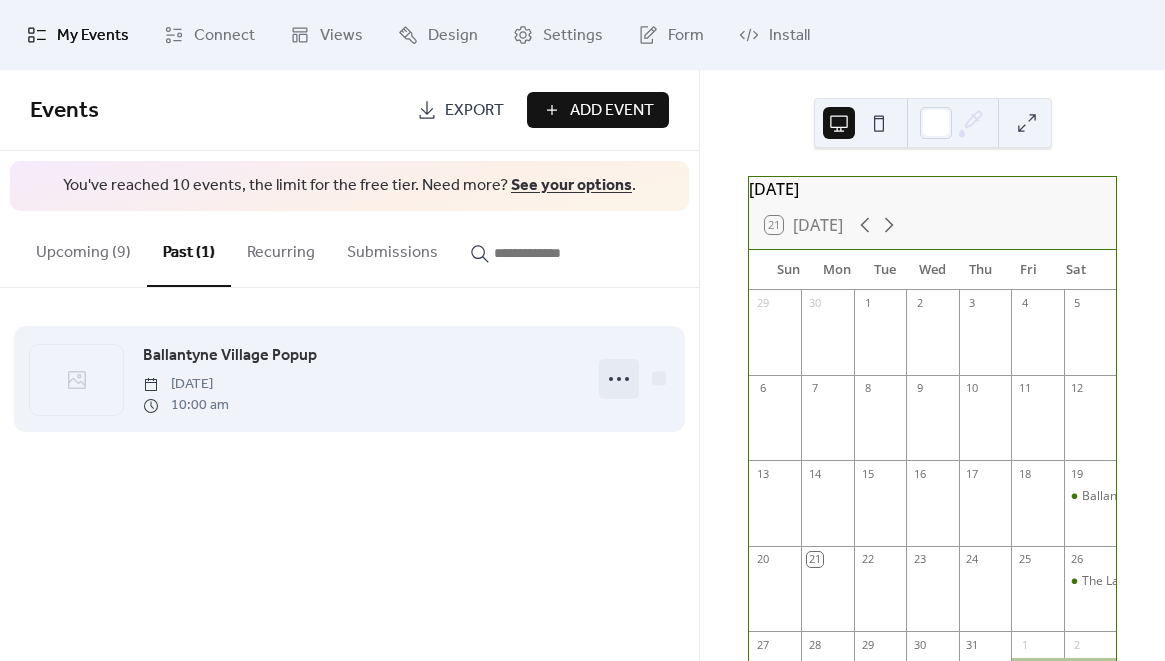 click 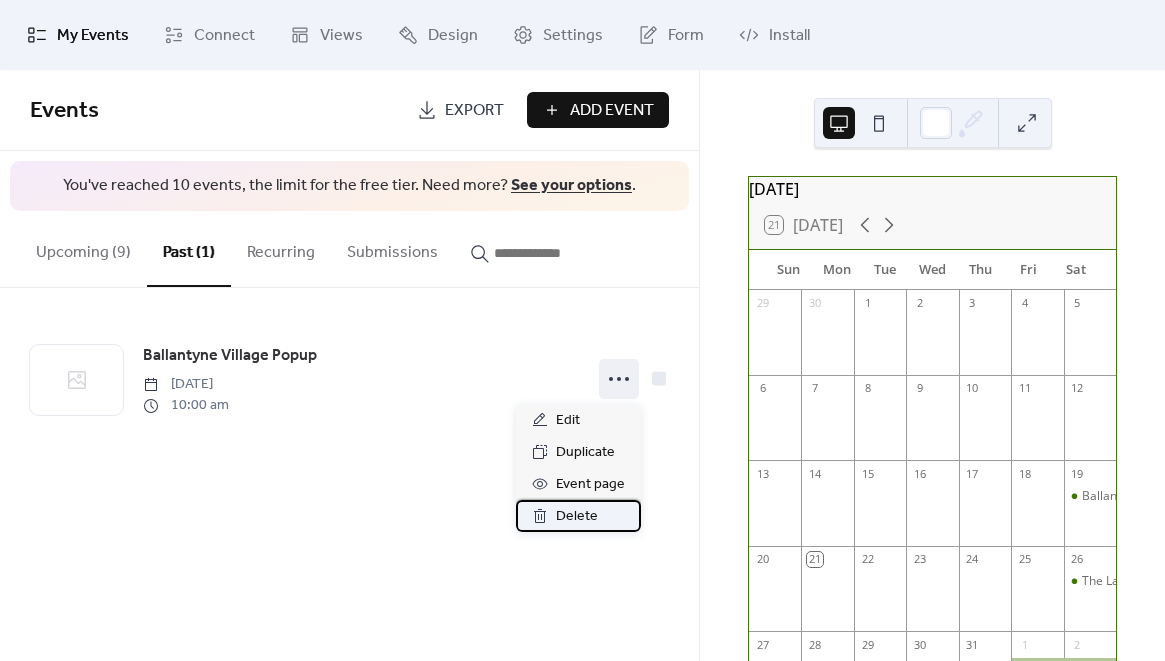click on "Delete" at bounding box center (577, 517) 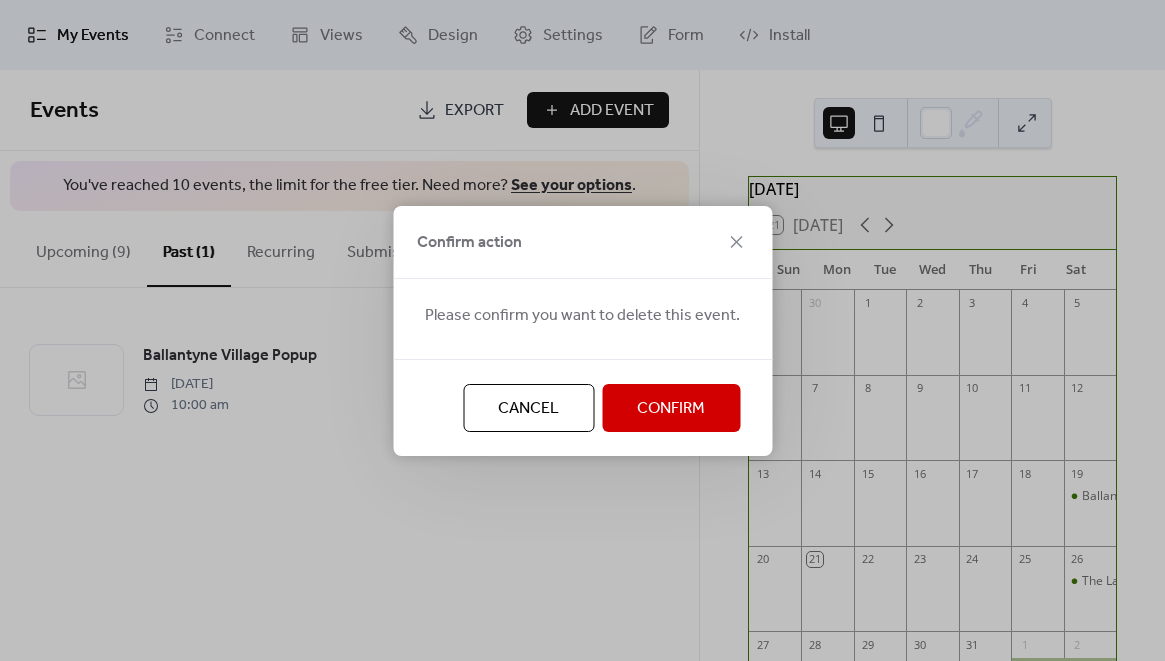 click on "Confirm" at bounding box center (671, 409) 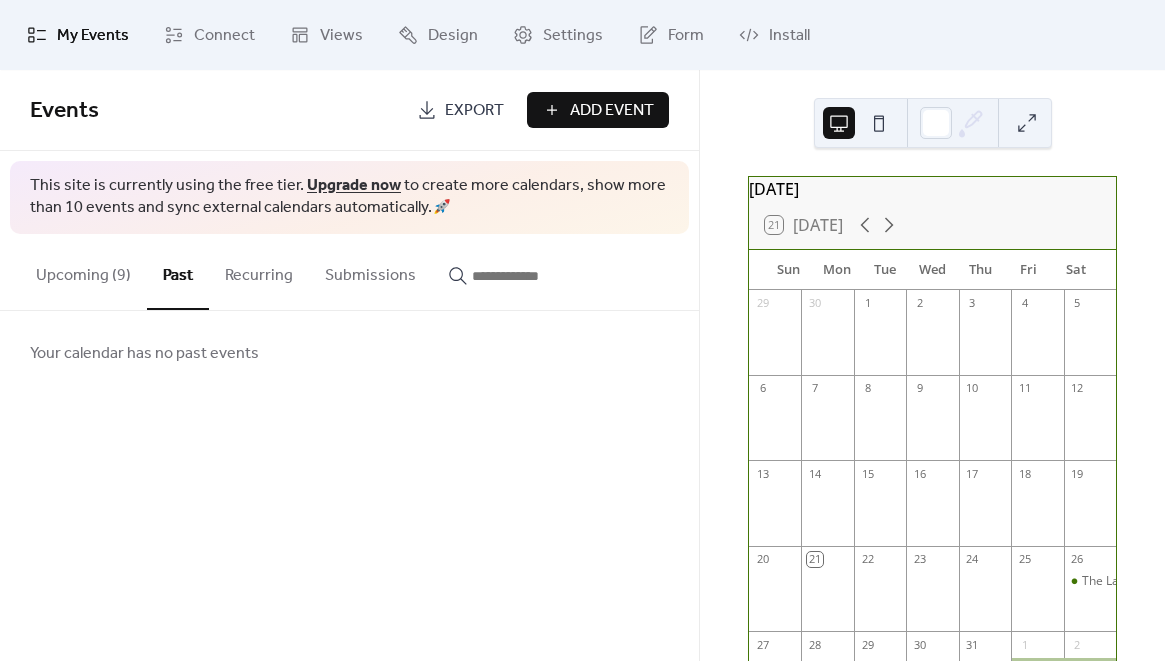 click on "Upcoming (9)" at bounding box center (83, 271) 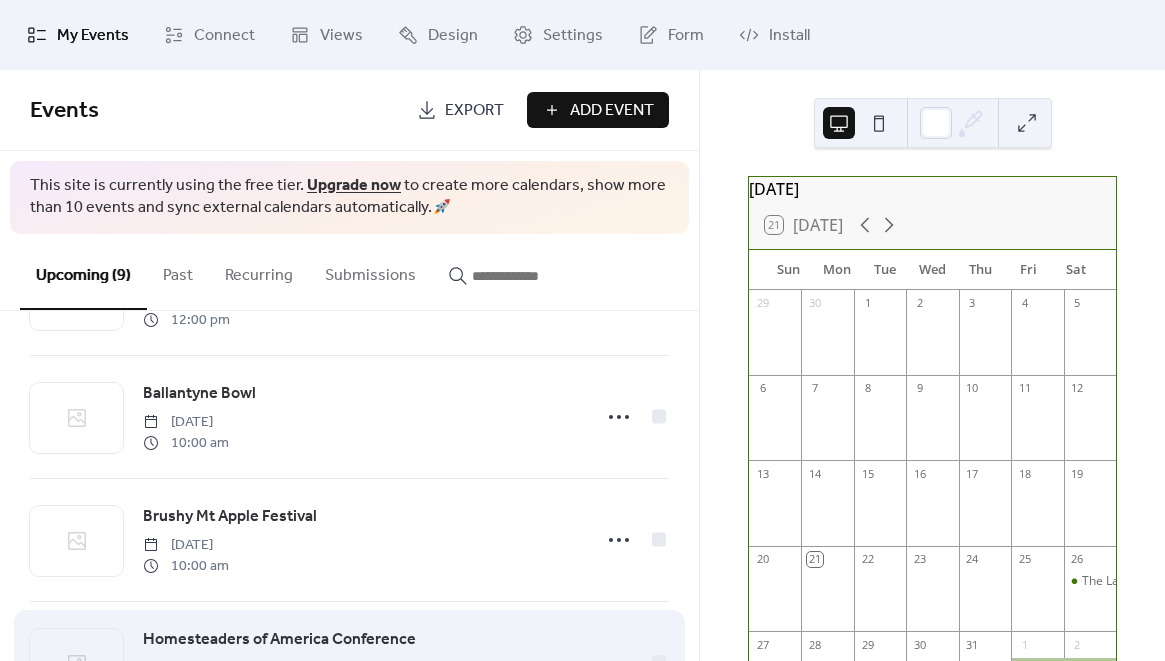 scroll, scrollTop: 820, scrollLeft: 0, axis: vertical 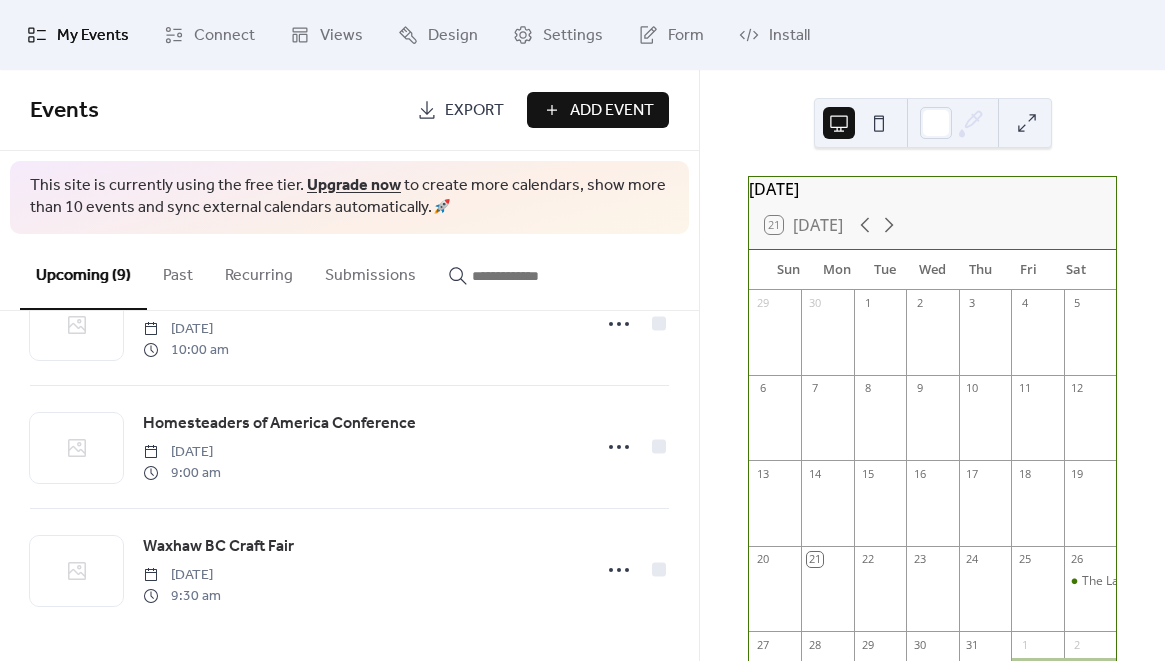 click on "Add Event" at bounding box center (612, 111) 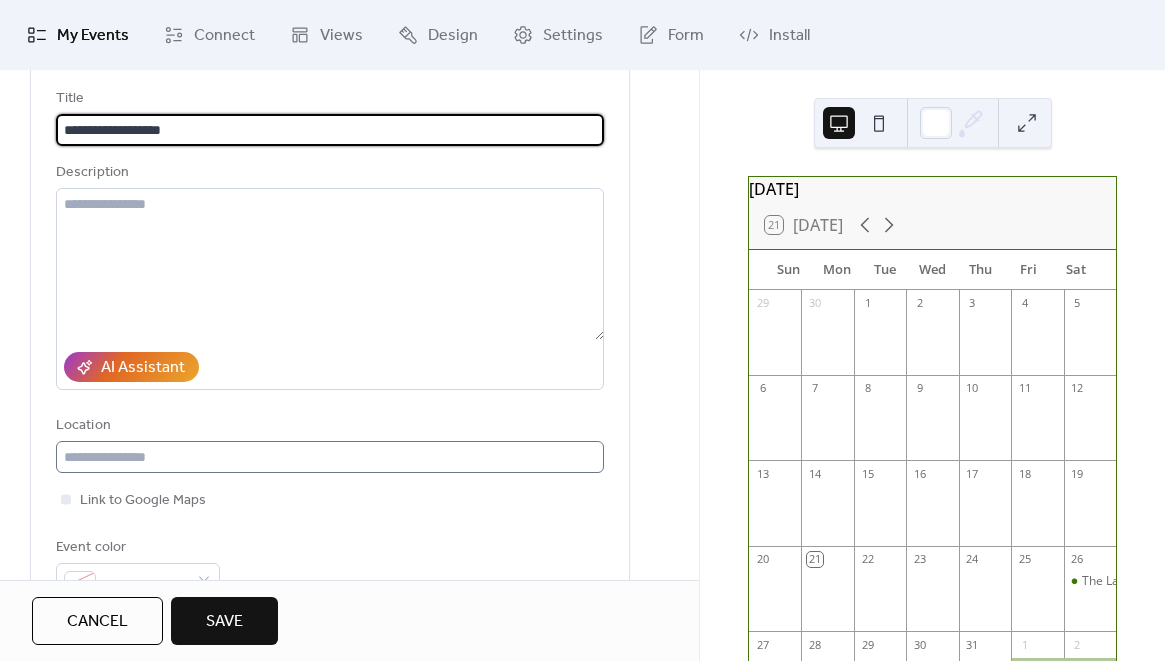 scroll, scrollTop: 240, scrollLeft: 0, axis: vertical 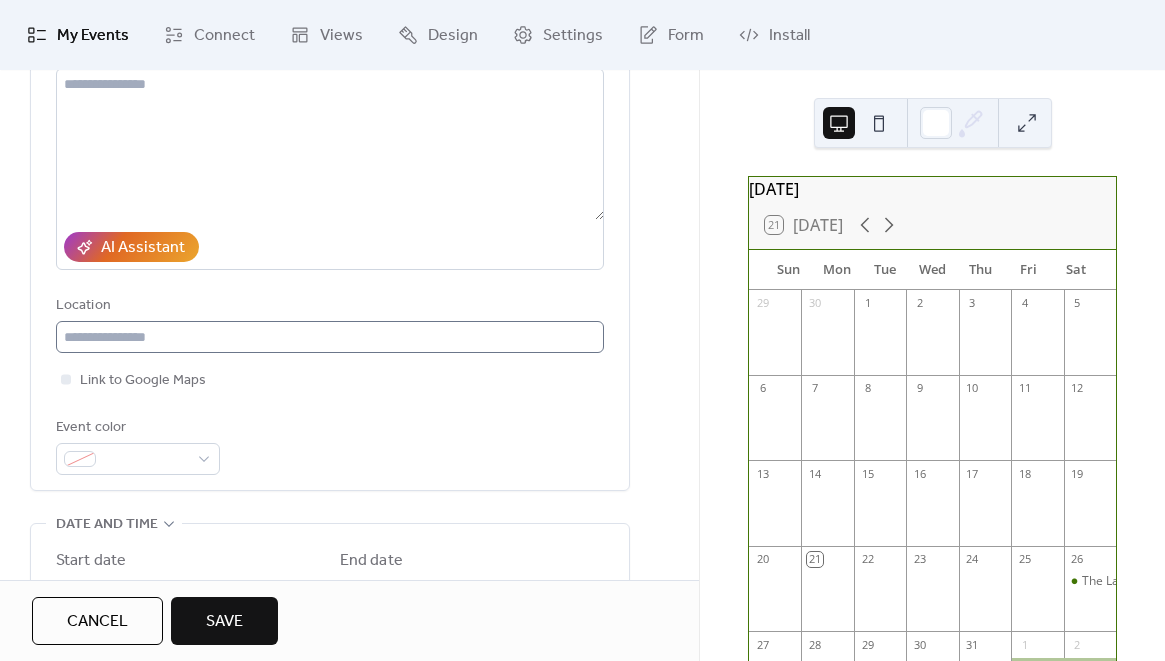 type on "**********" 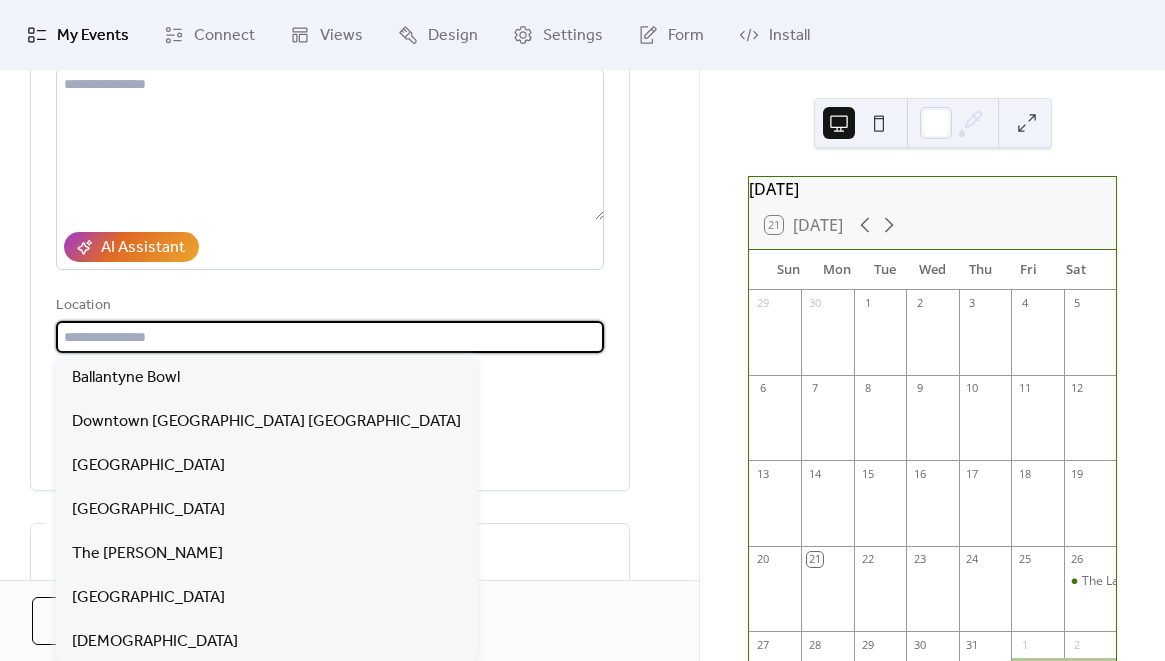 click at bounding box center [330, 337] 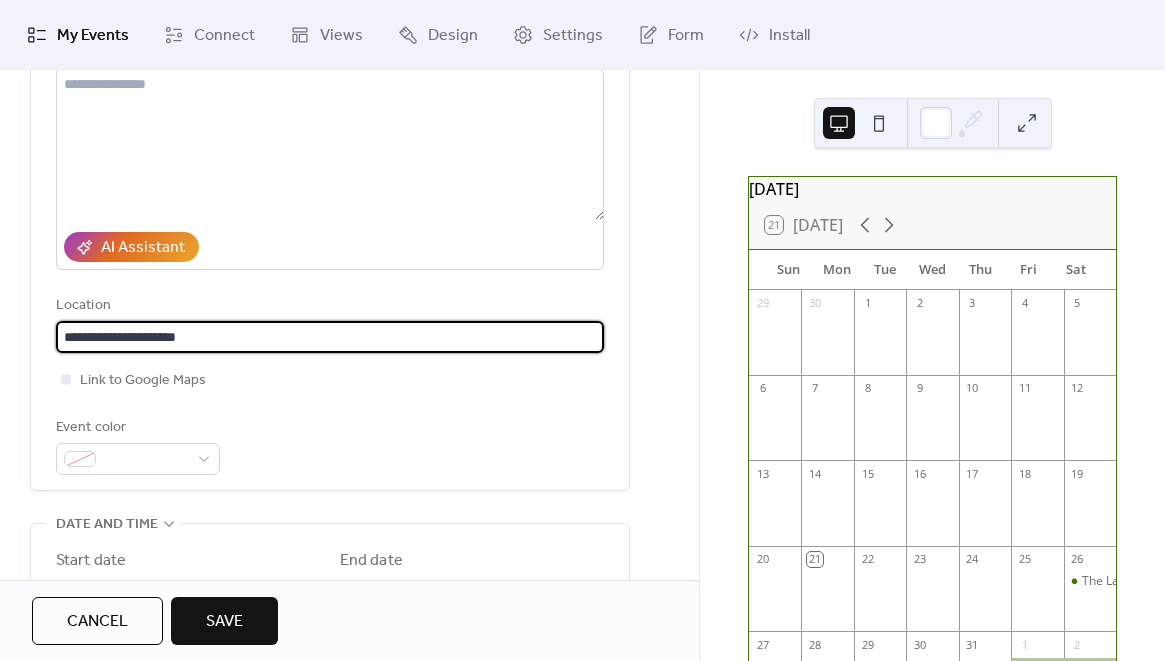 scroll, scrollTop: 1, scrollLeft: 0, axis: vertical 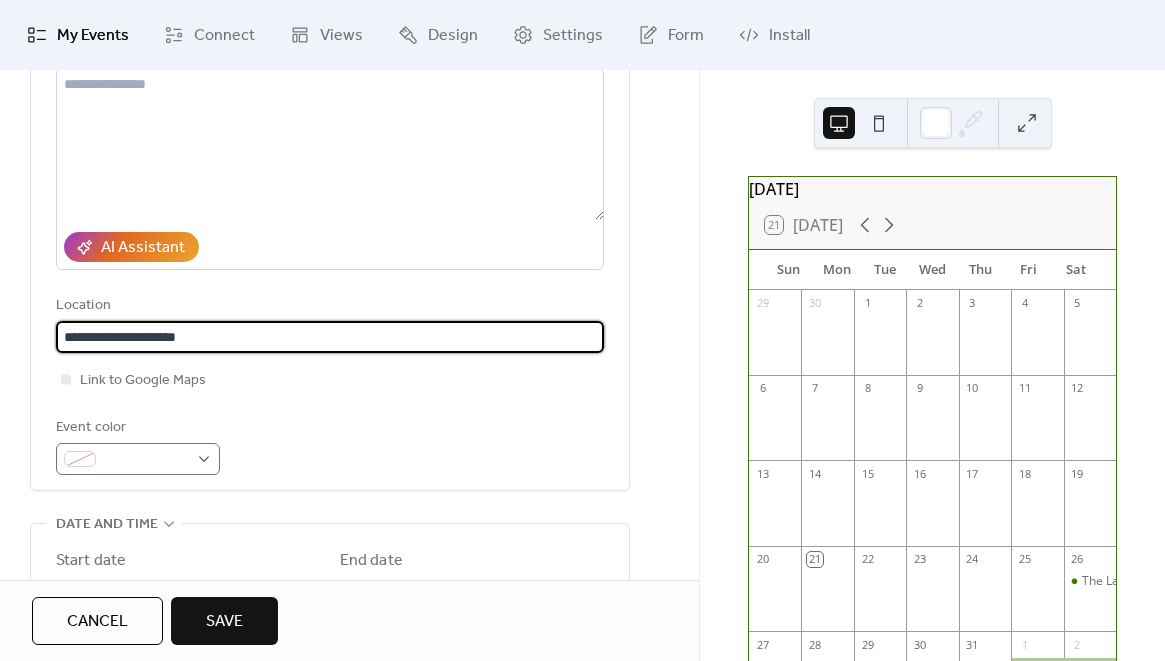 type on "**********" 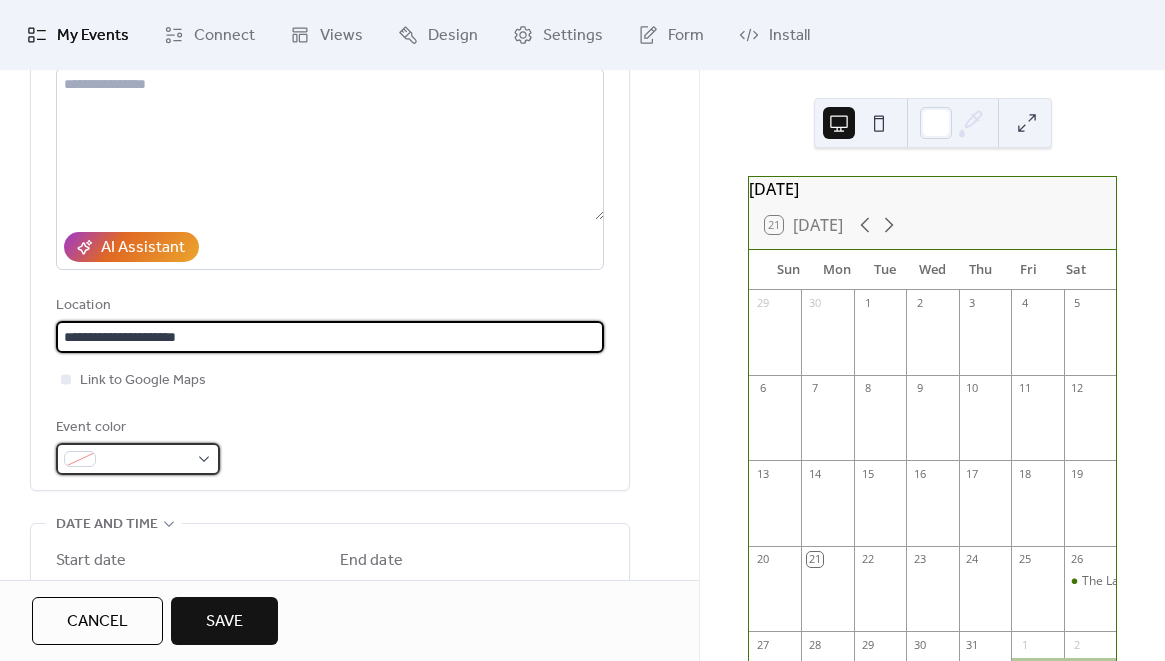 click at bounding box center (80, 459) 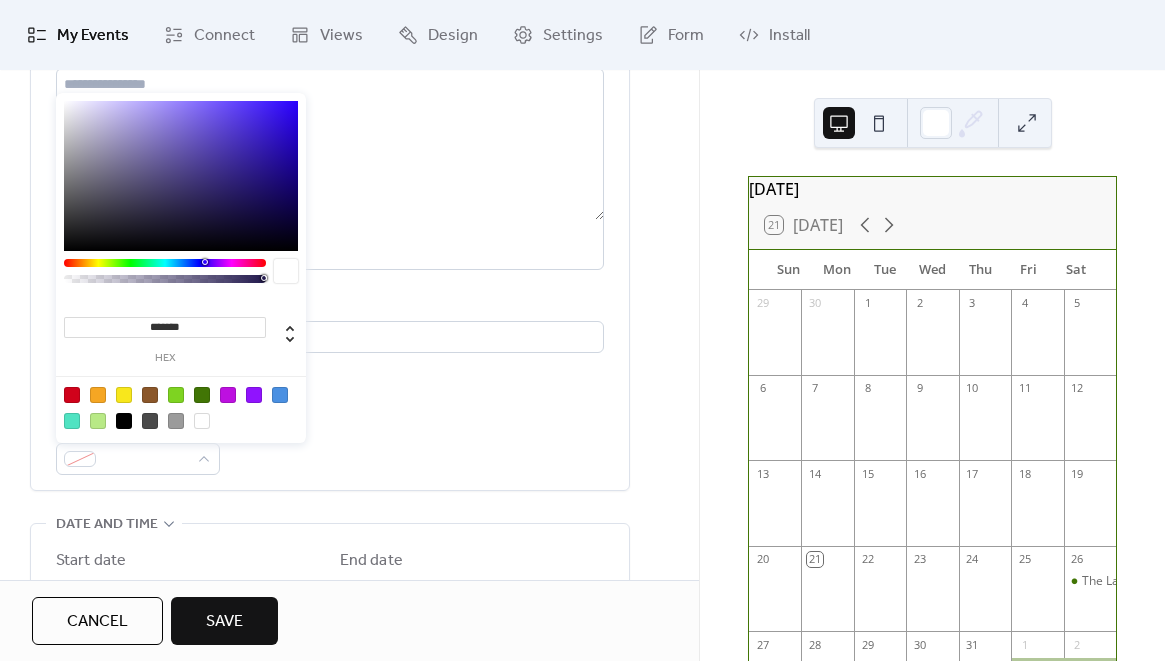 click at bounding box center (202, 395) 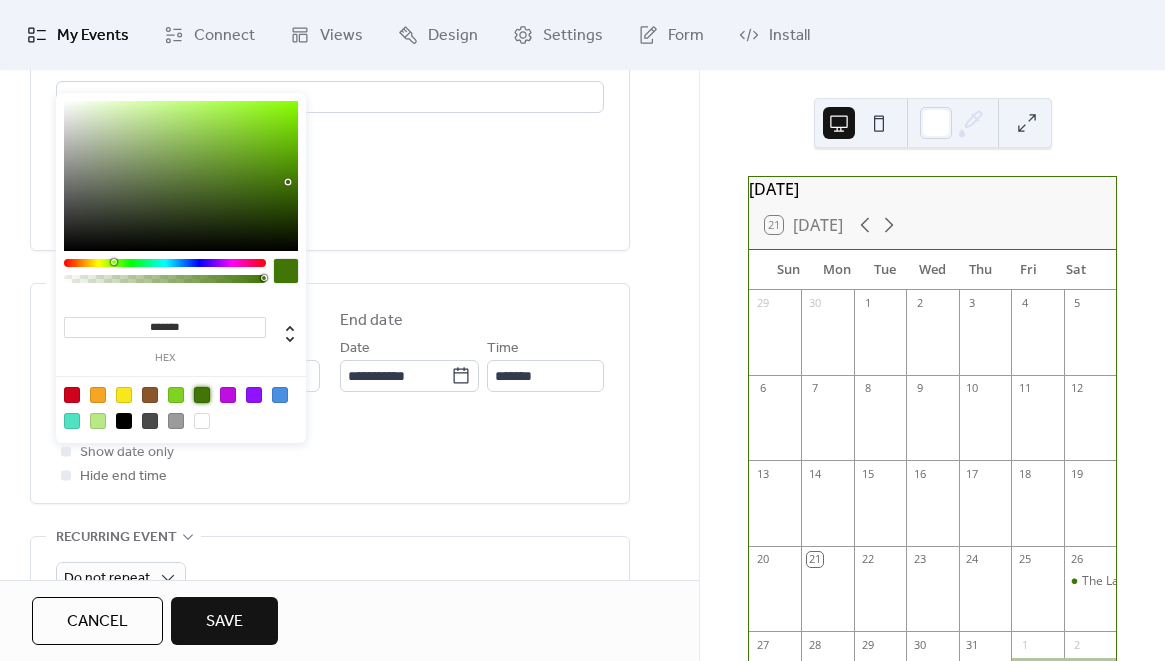 scroll, scrollTop: 600, scrollLeft: 0, axis: vertical 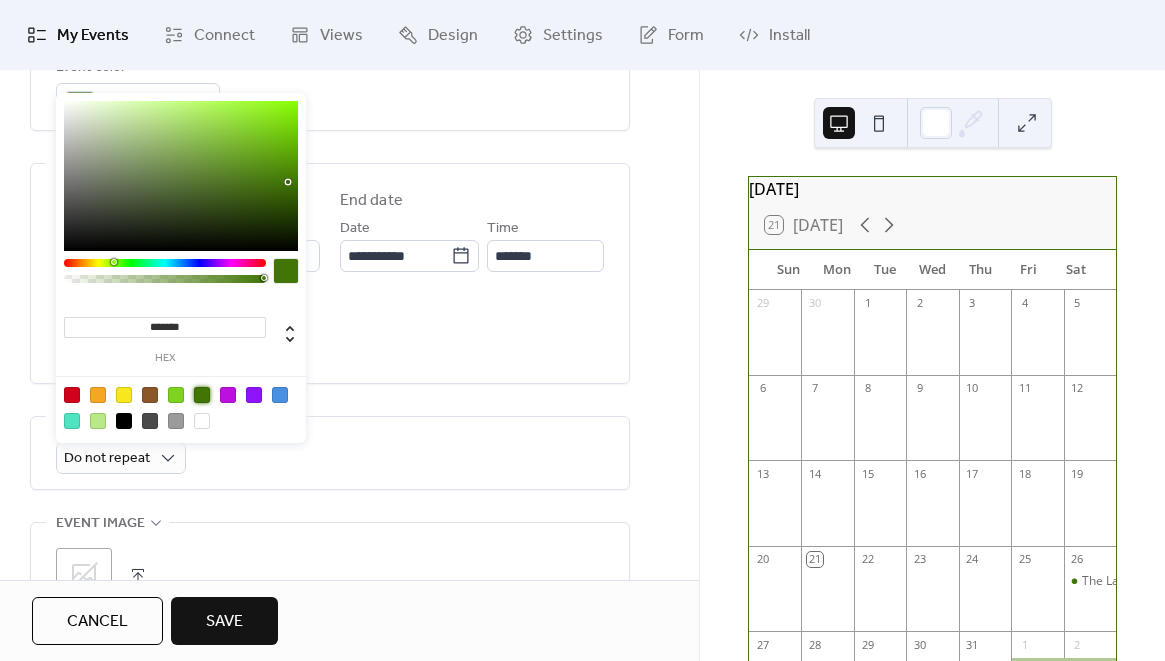 click on "All day Show date only Hide end time" at bounding box center [330, 332] 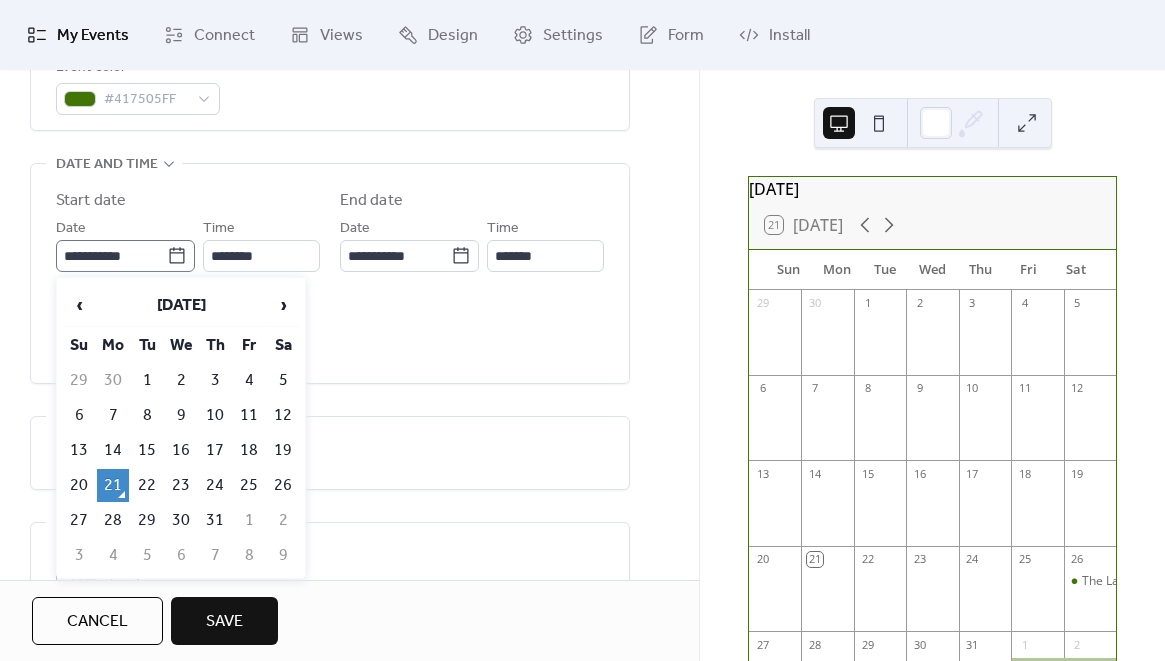 click 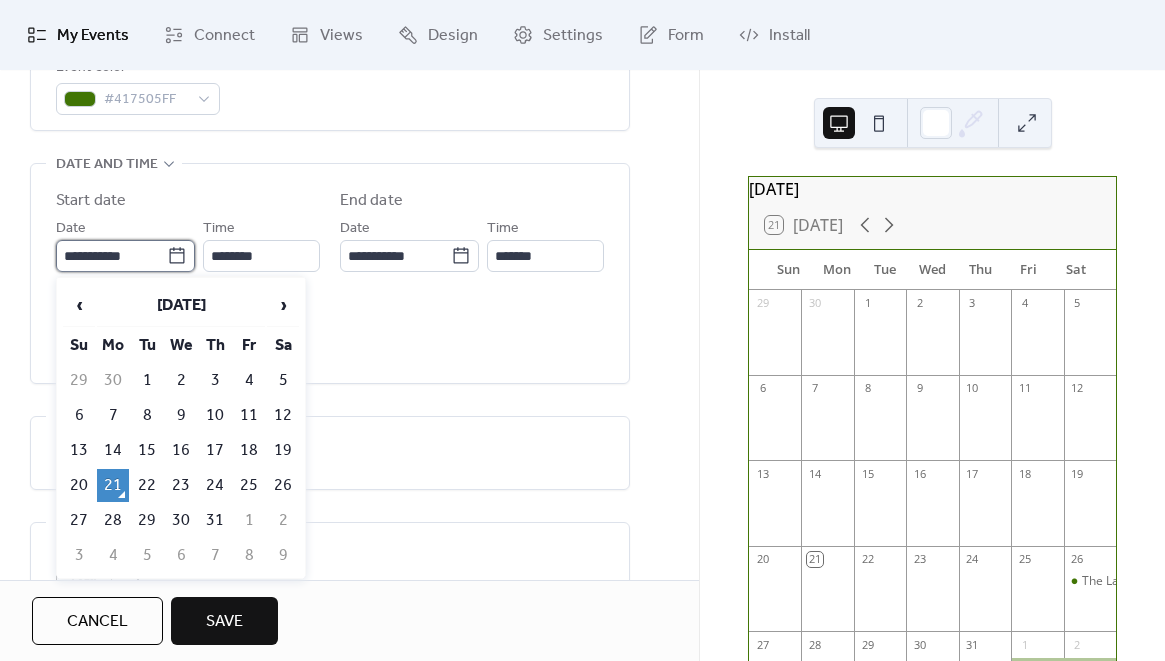 click on "**********" at bounding box center (111, 256) 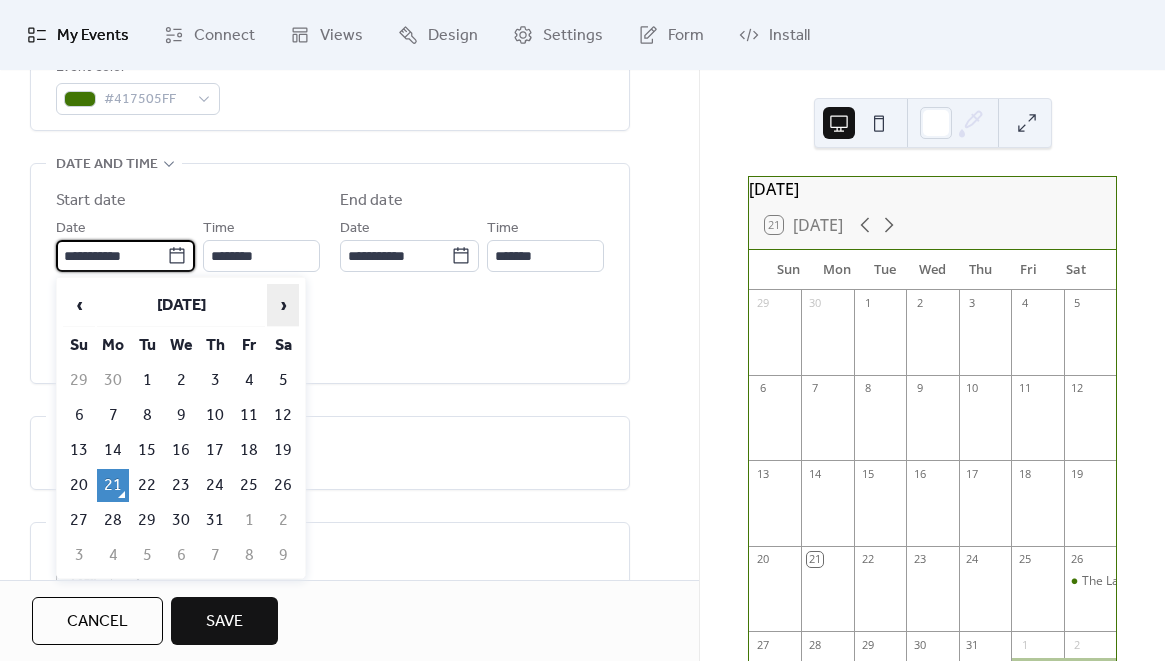 click on "›" at bounding box center [283, 305] 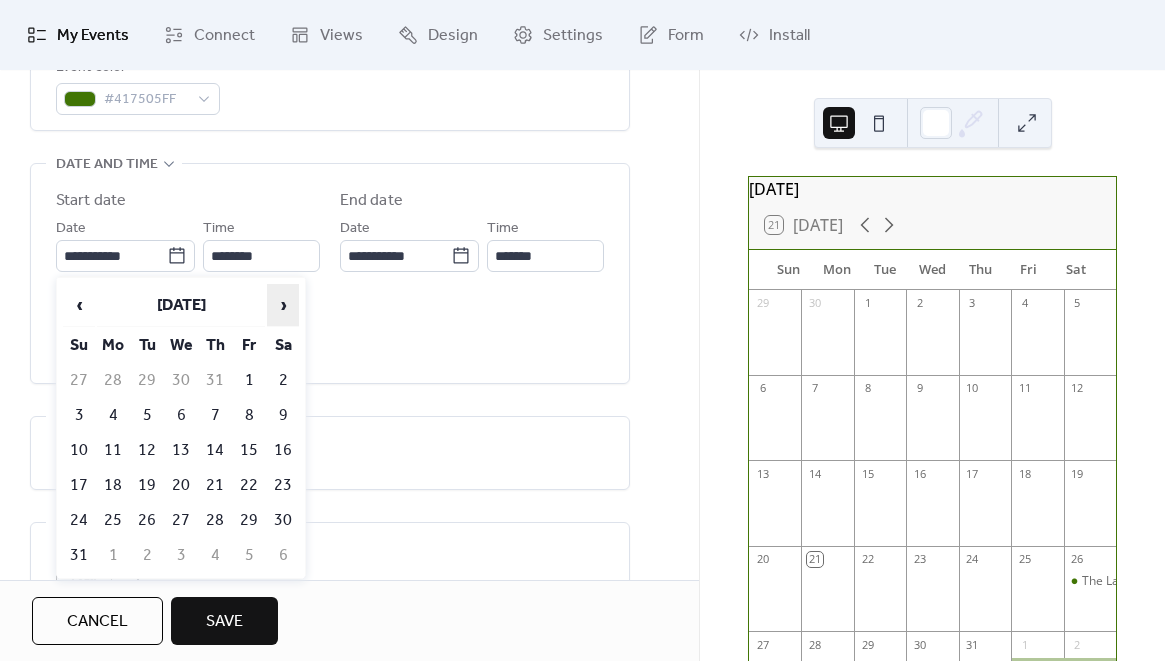 click on "›" at bounding box center (283, 305) 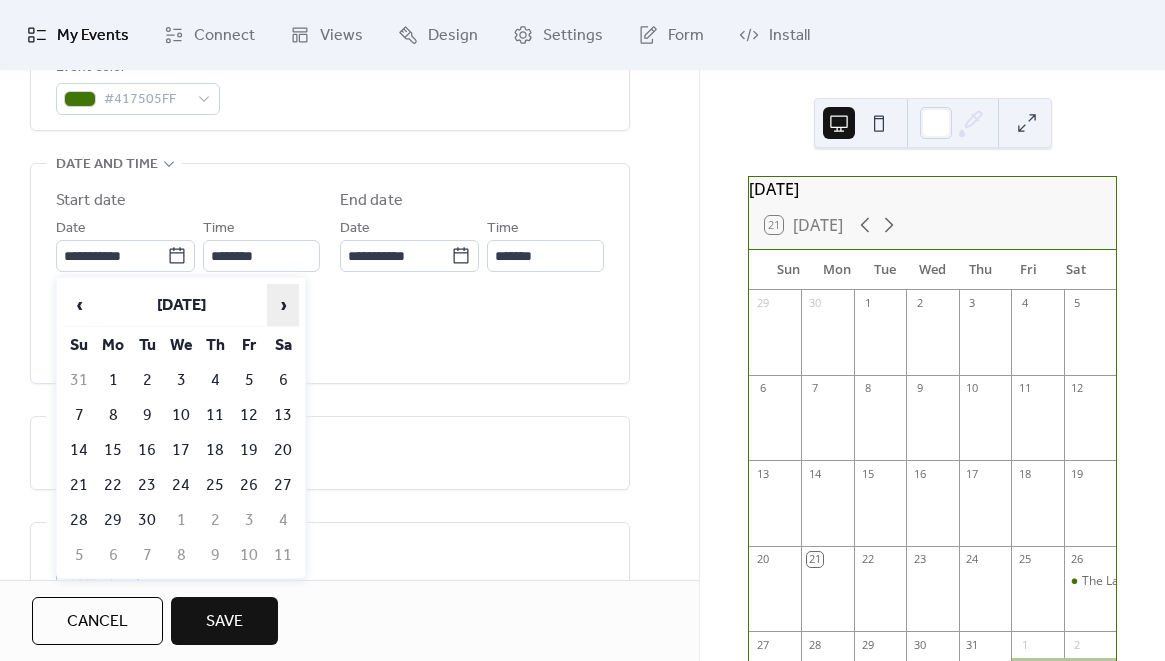 click on "›" at bounding box center [283, 305] 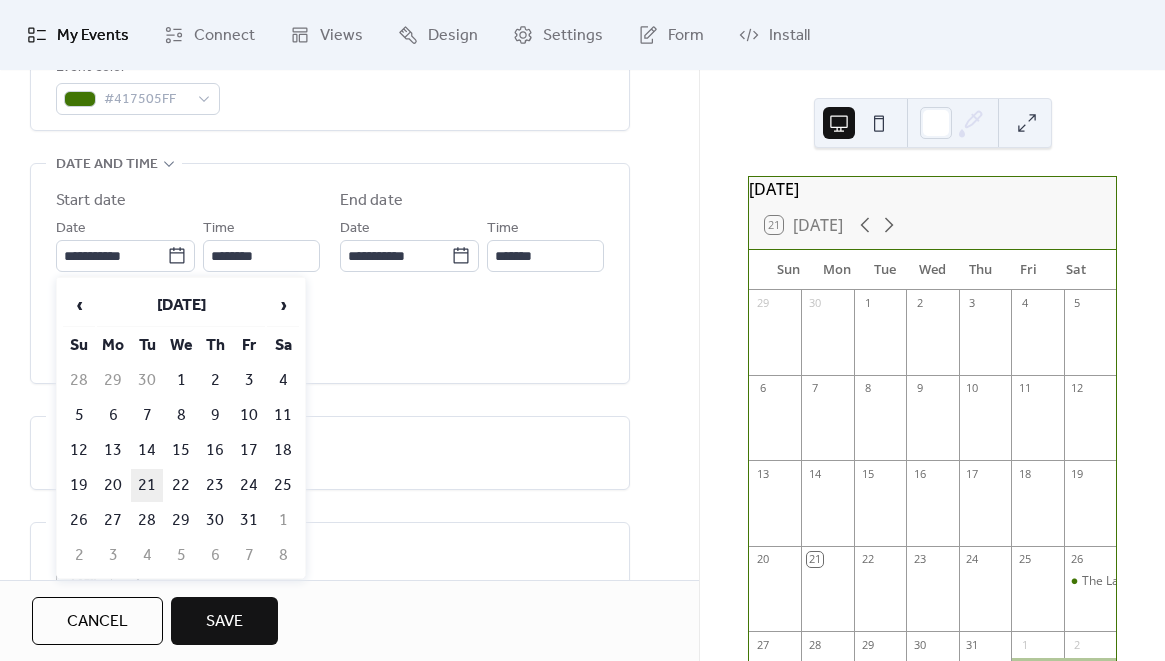 click on "21" at bounding box center (147, 485) 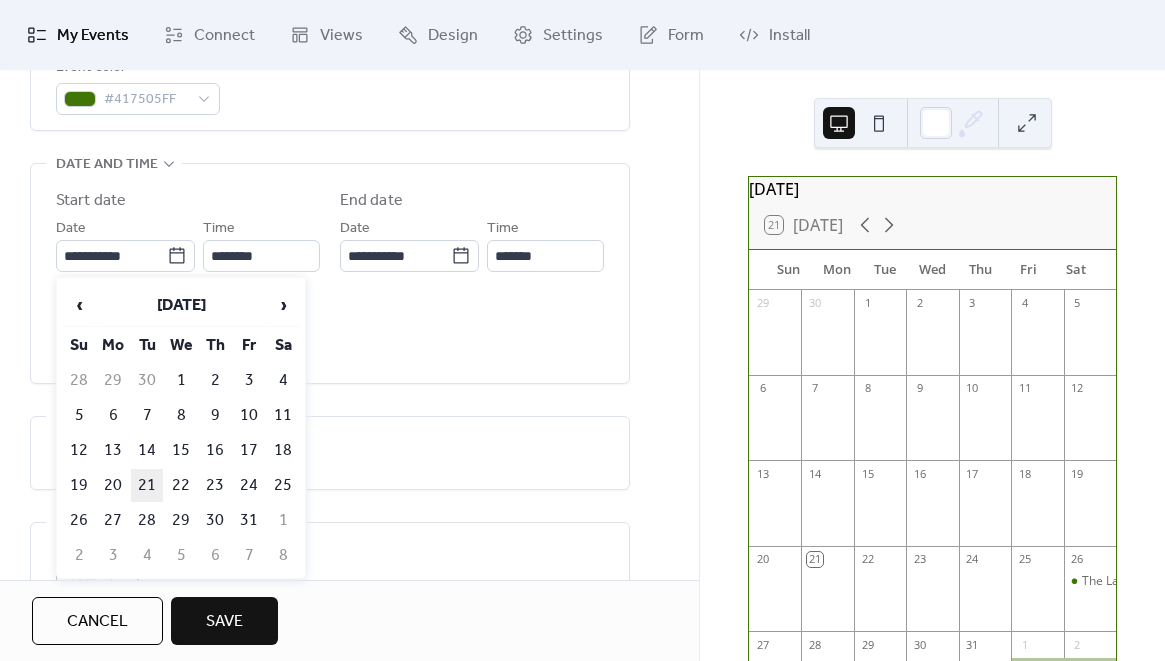 type on "**********" 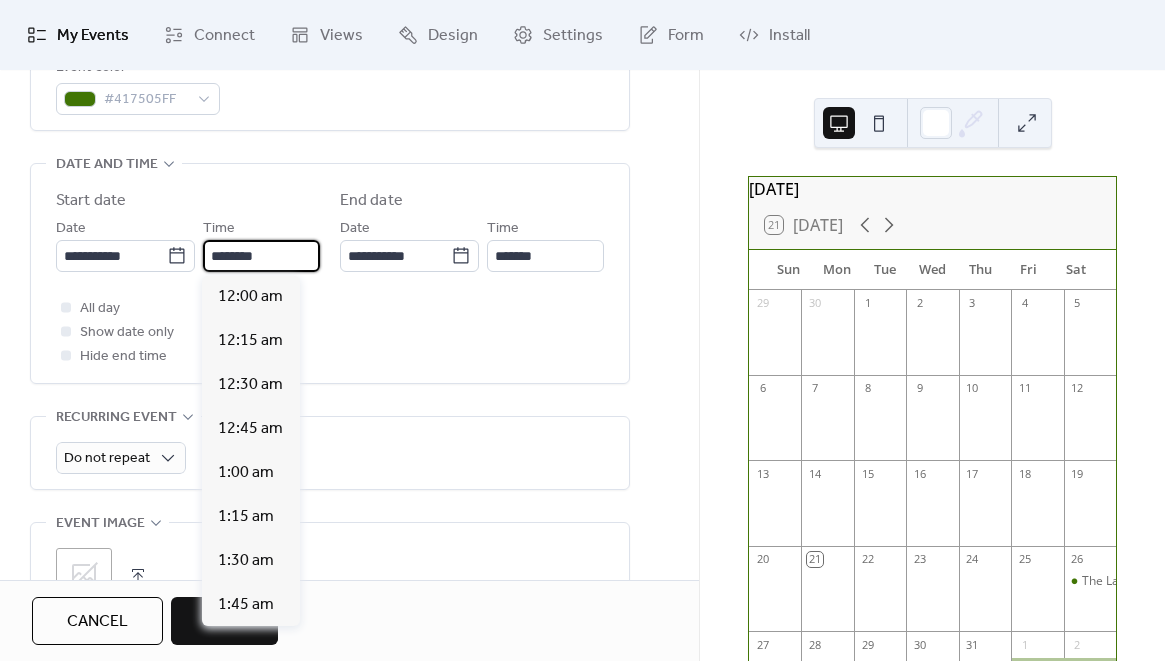 click on "********" at bounding box center (261, 256) 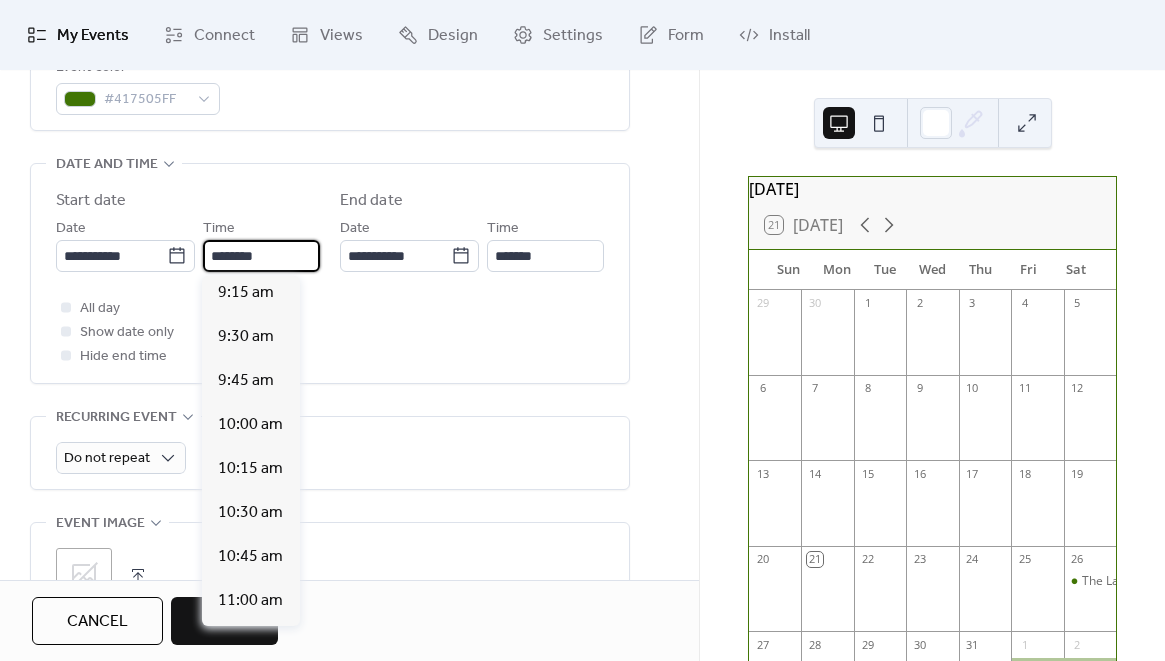 scroll, scrollTop: 1512, scrollLeft: 0, axis: vertical 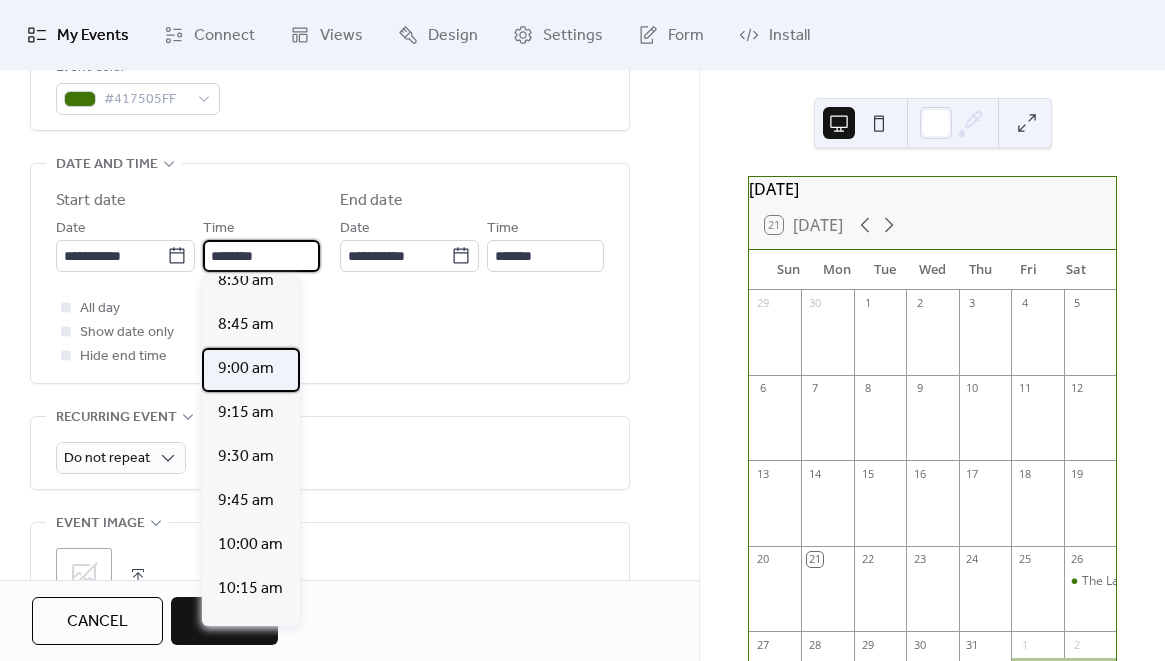 click on "9:00 am" at bounding box center [246, 369] 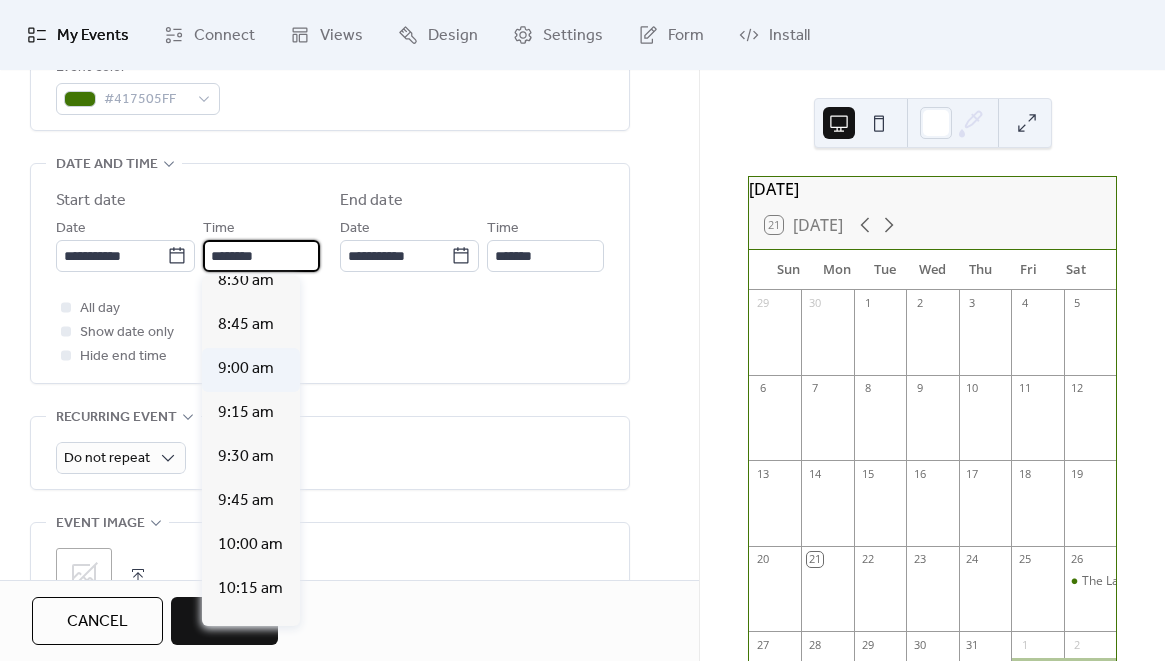 type on "*******" 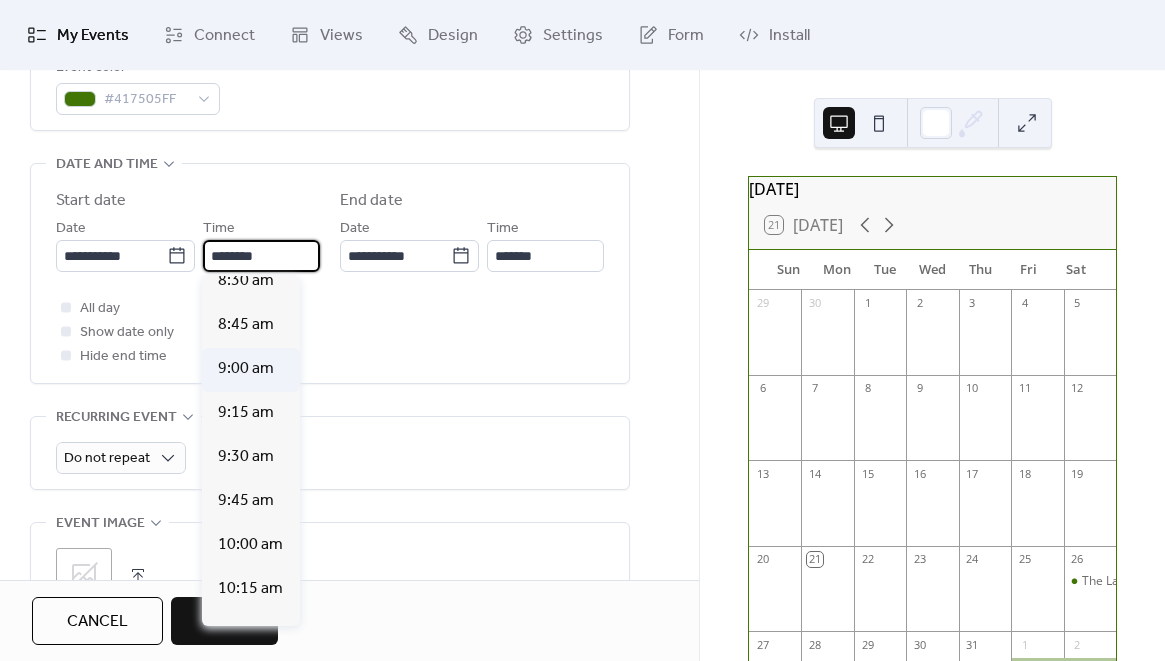 type on "********" 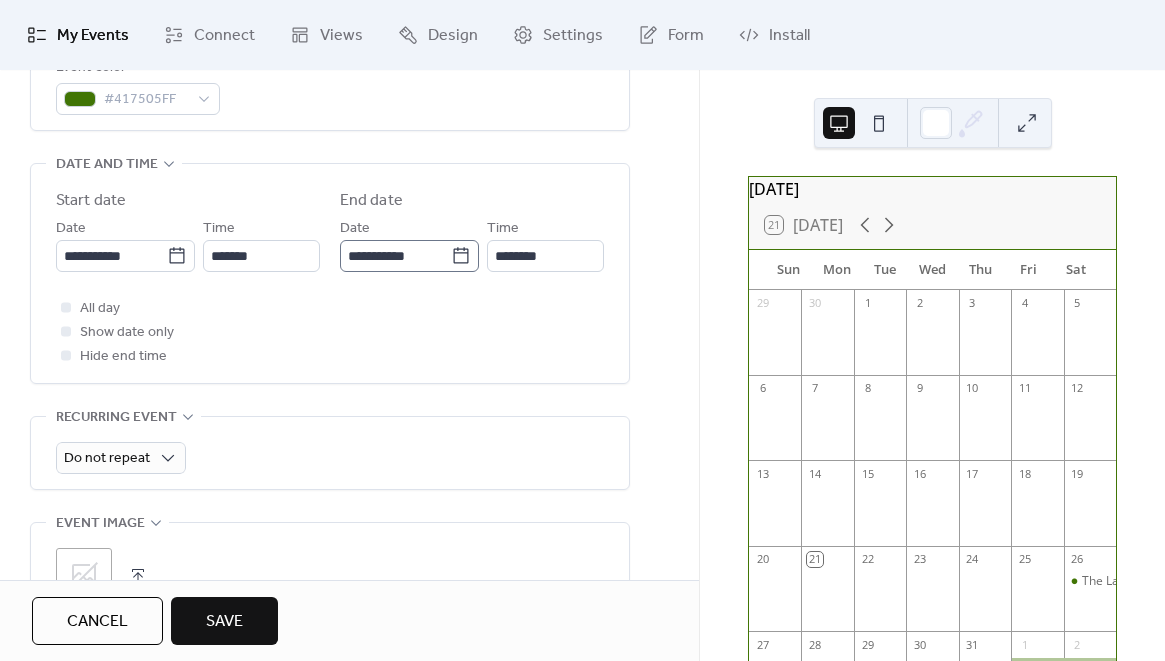 click 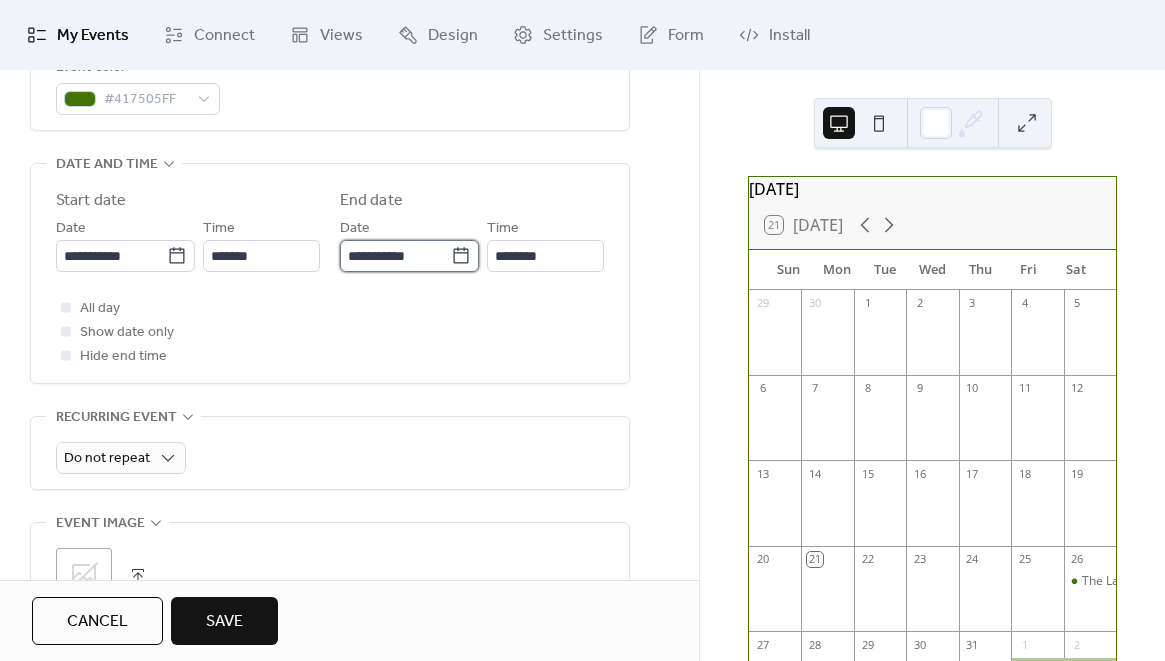 click on "**********" at bounding box center [395, 256] 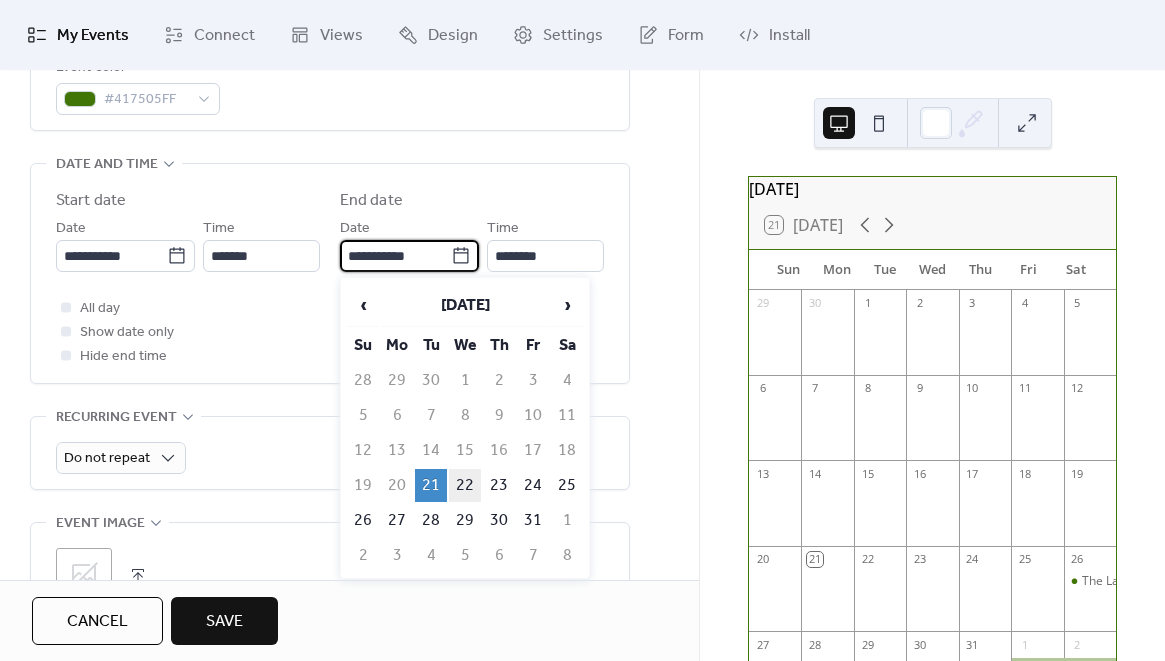 click on "22" at bounding box center [465, 485] 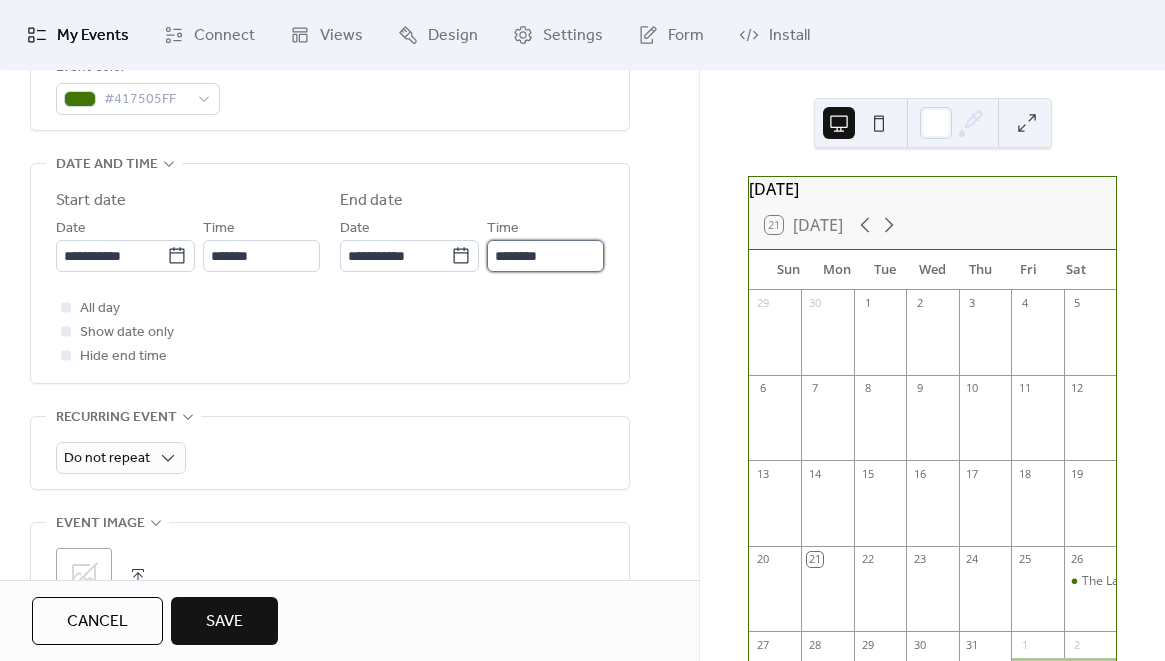 click on "********" at bounding box center (545, 256) 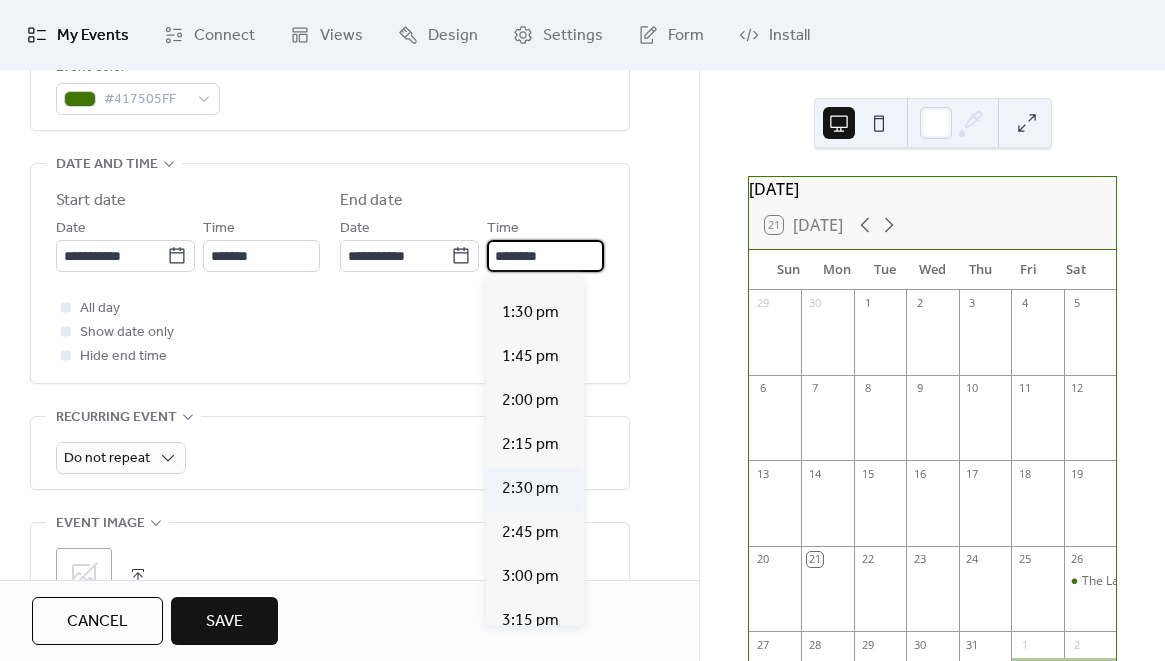 scroll, scrollTop: 2600, scrollLeft: 0, axis: vertical 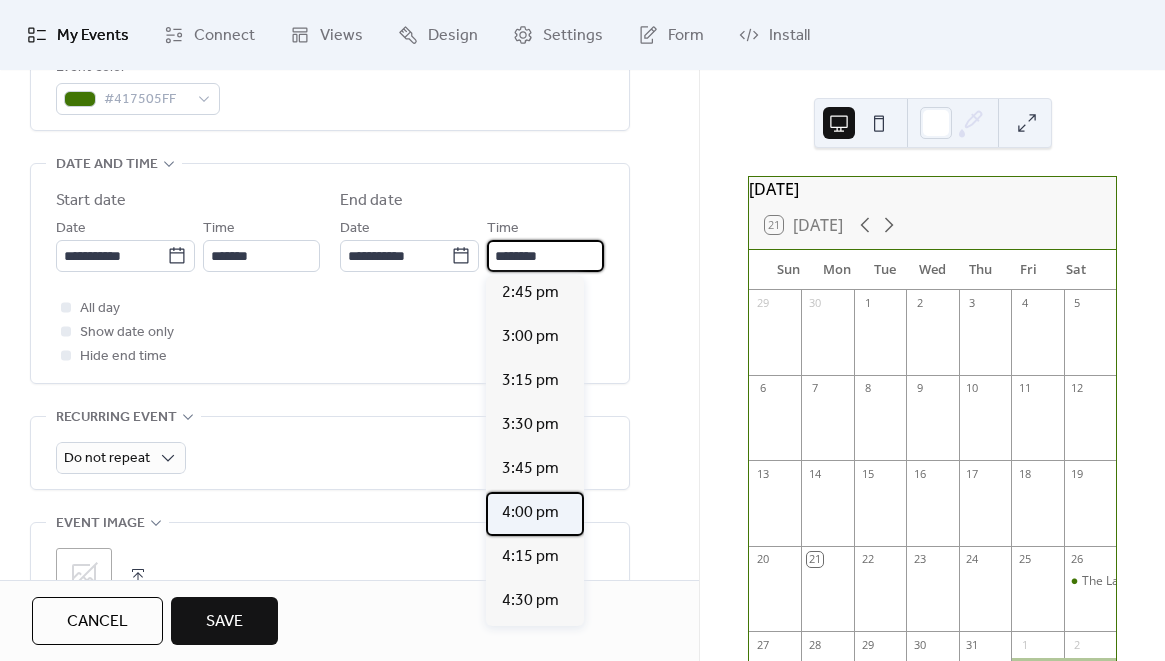 click on "4:00 pm" at bounding box center (530, 513) 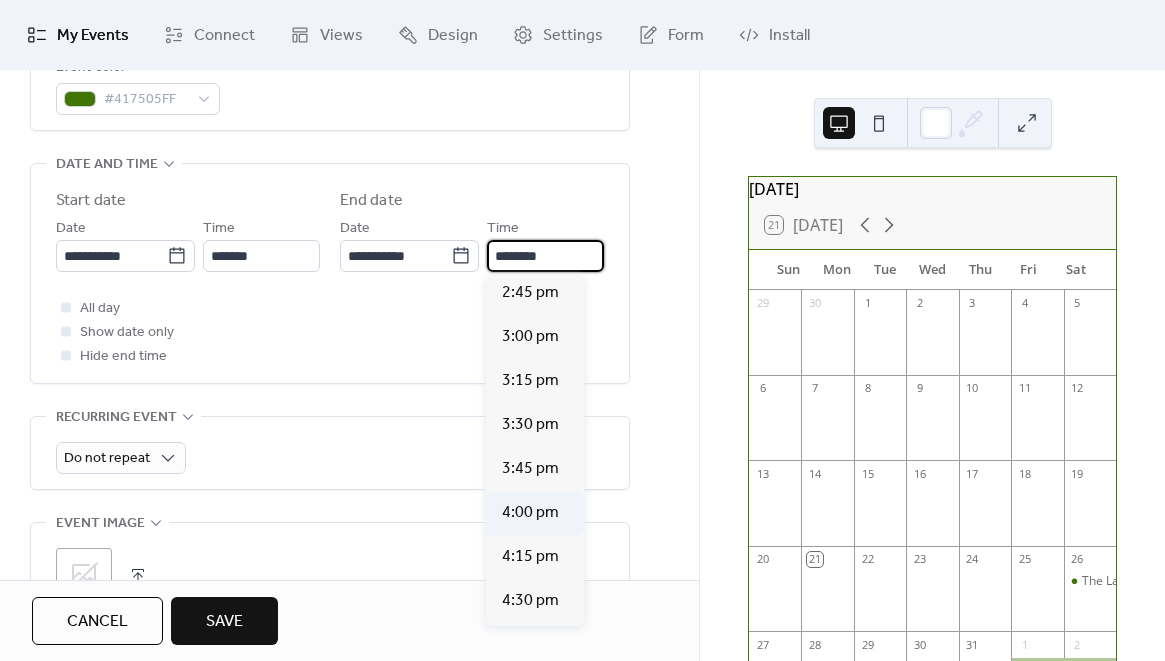 type on "*******" 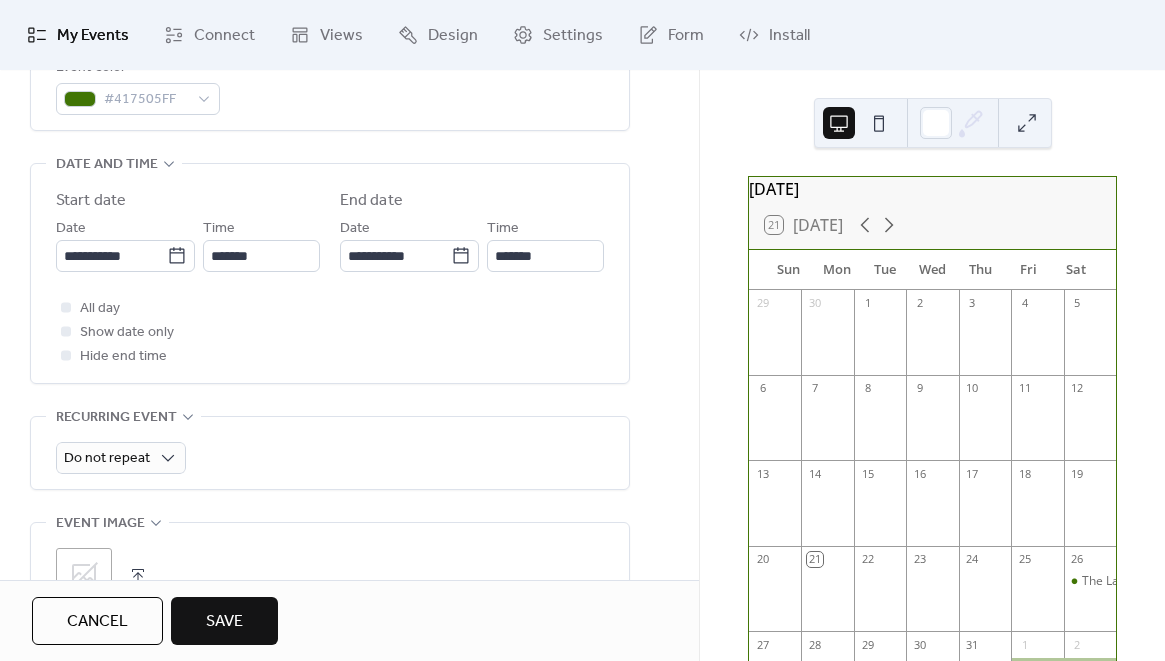 scroll, scrollTop: 720, scrollLeft: 0, axis: vertical 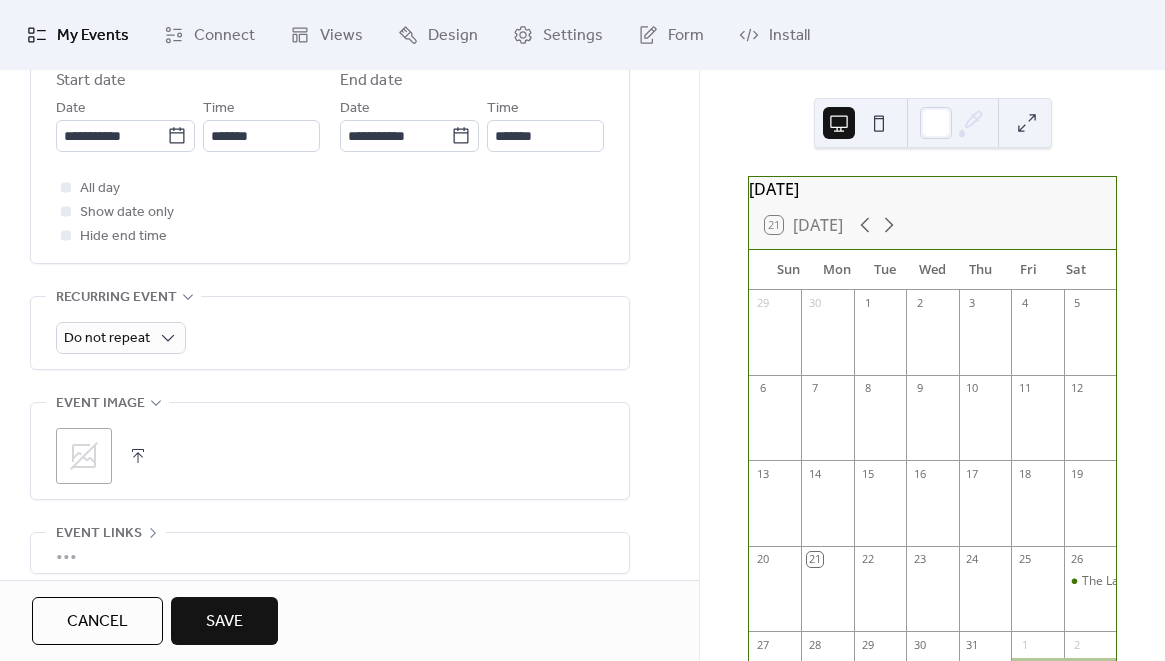 click on "Save" at bounding box center [224, 622] 